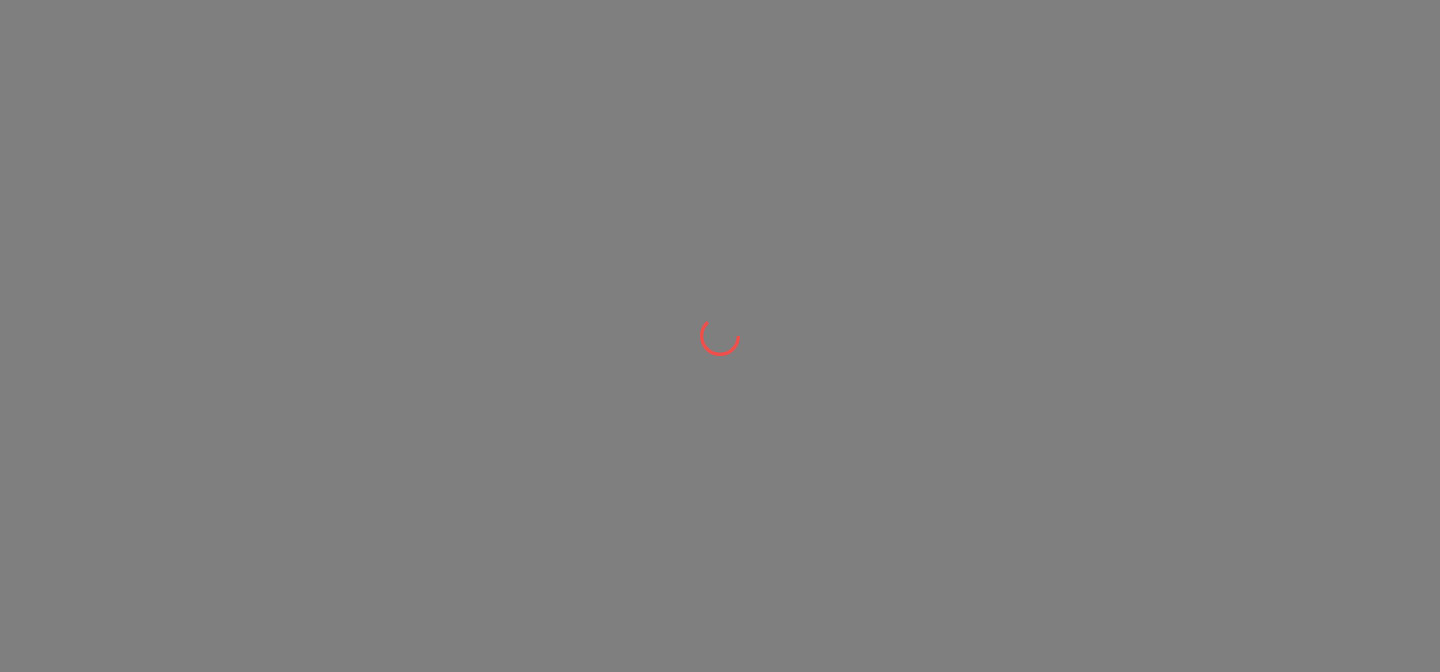 scroll, scrollTop: 0, scrollLeft: 0, axis: both 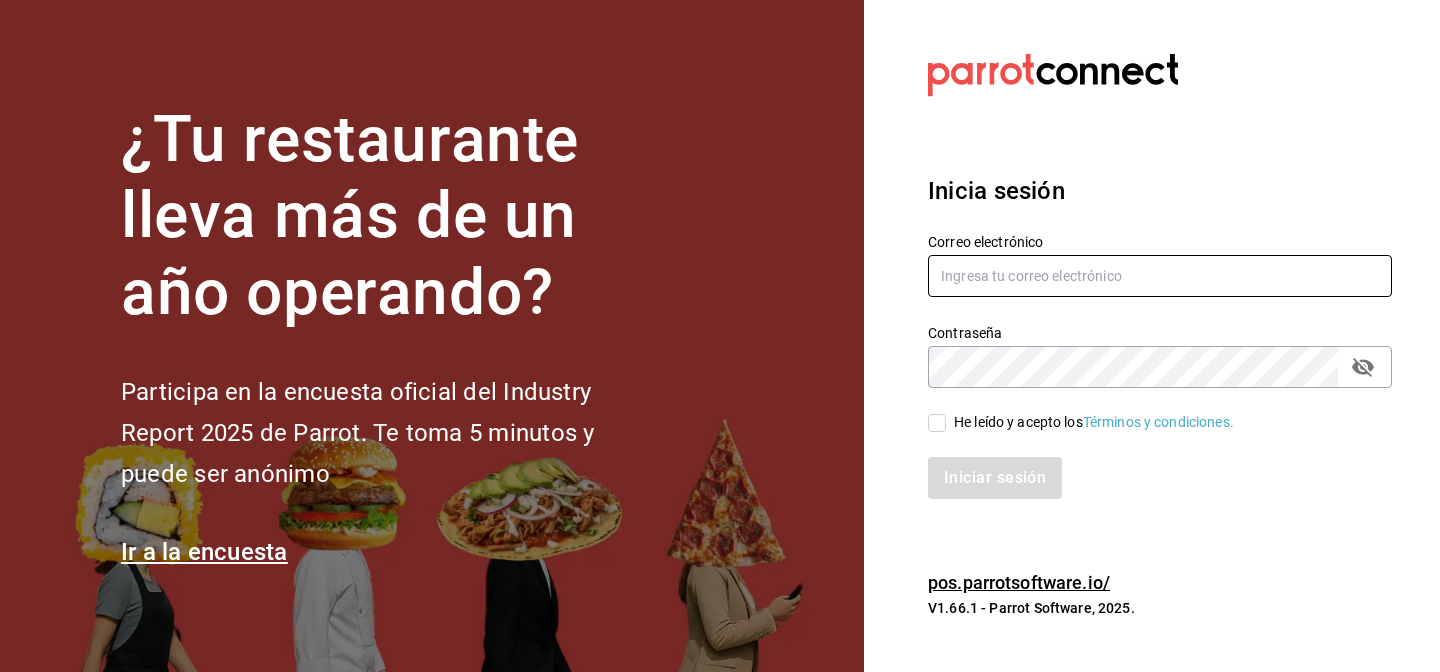 type on "Josue.ce@gmail.com" 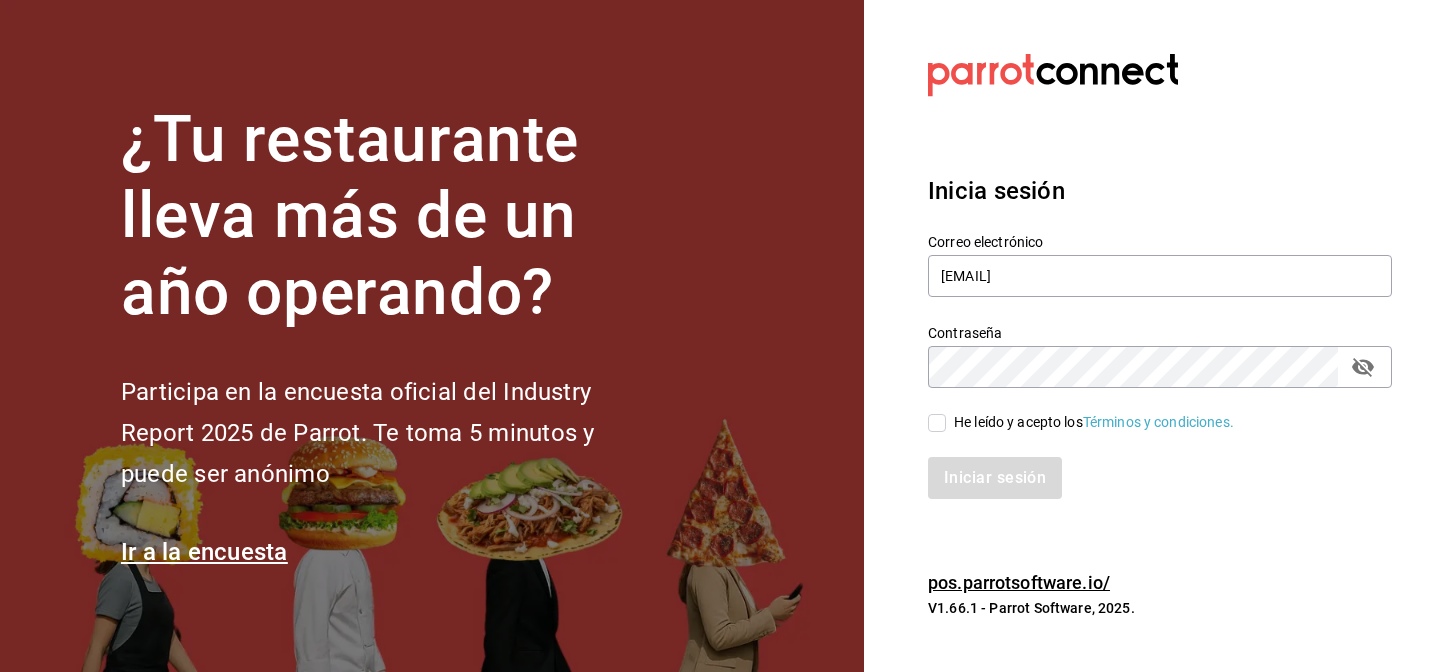 click on "He leído y acepto los  Términos y condiciones." at bounding box center [937, 423] 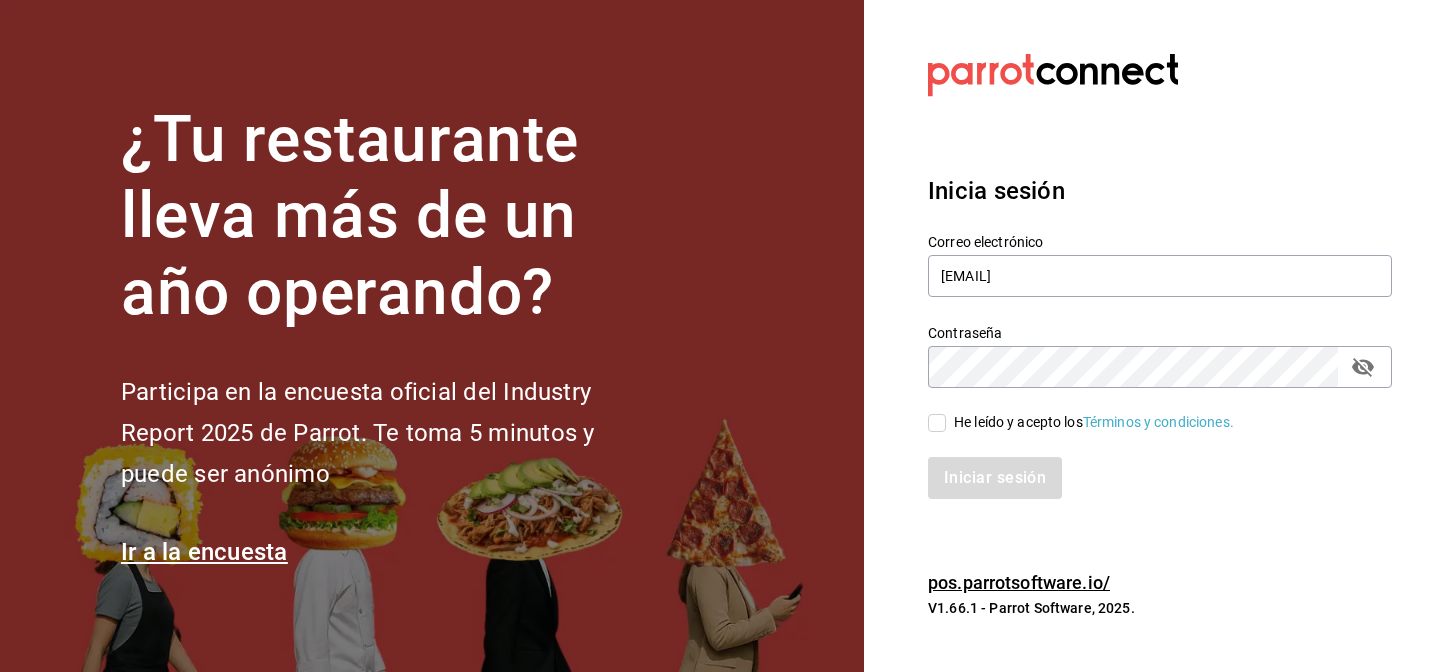 checkbox on "true" 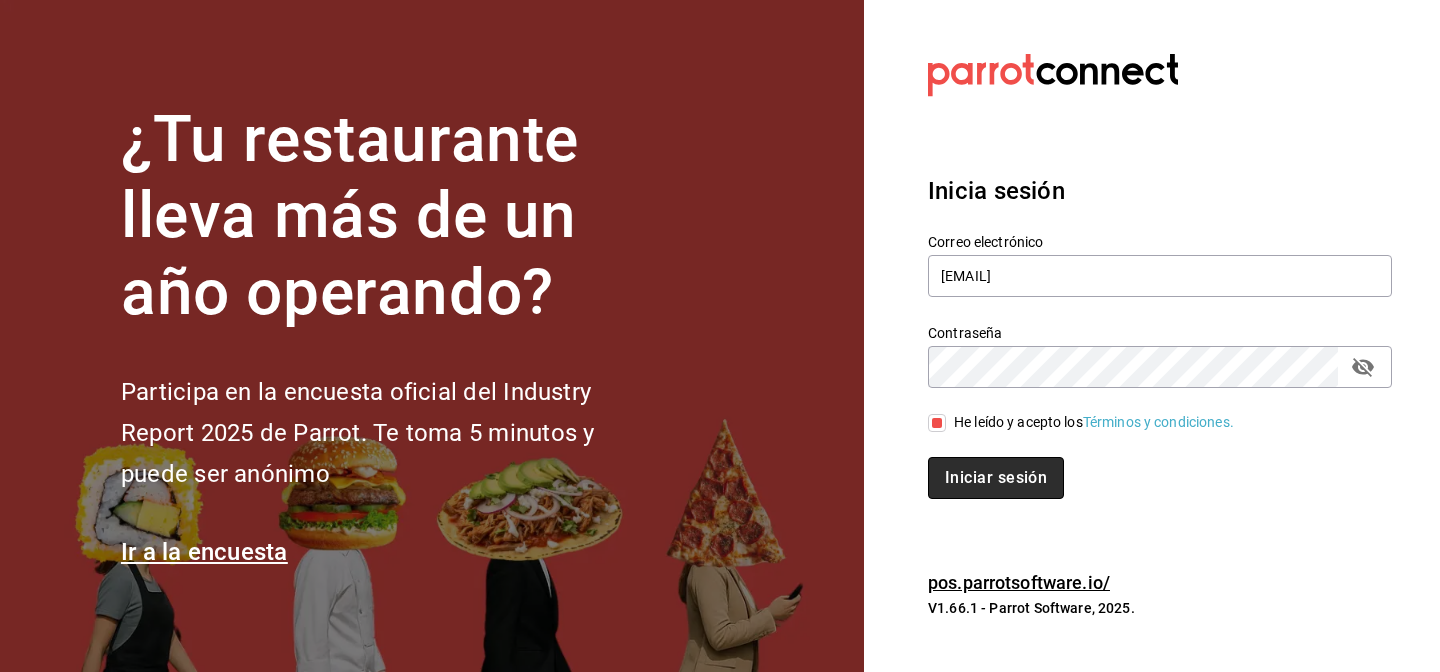 click on "Iniciar sesión" at bounding box center [996, 478] 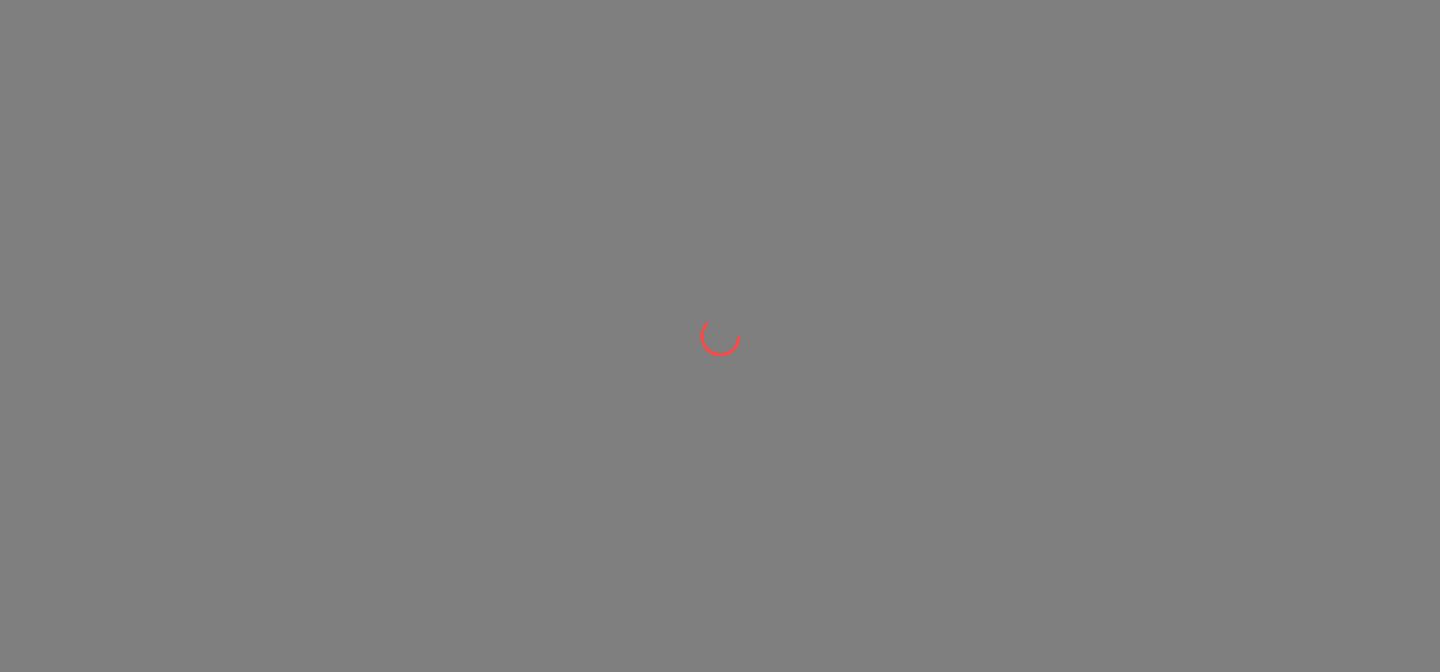scroll, scrollTop: 0, scrollLeft: 0, axis: both 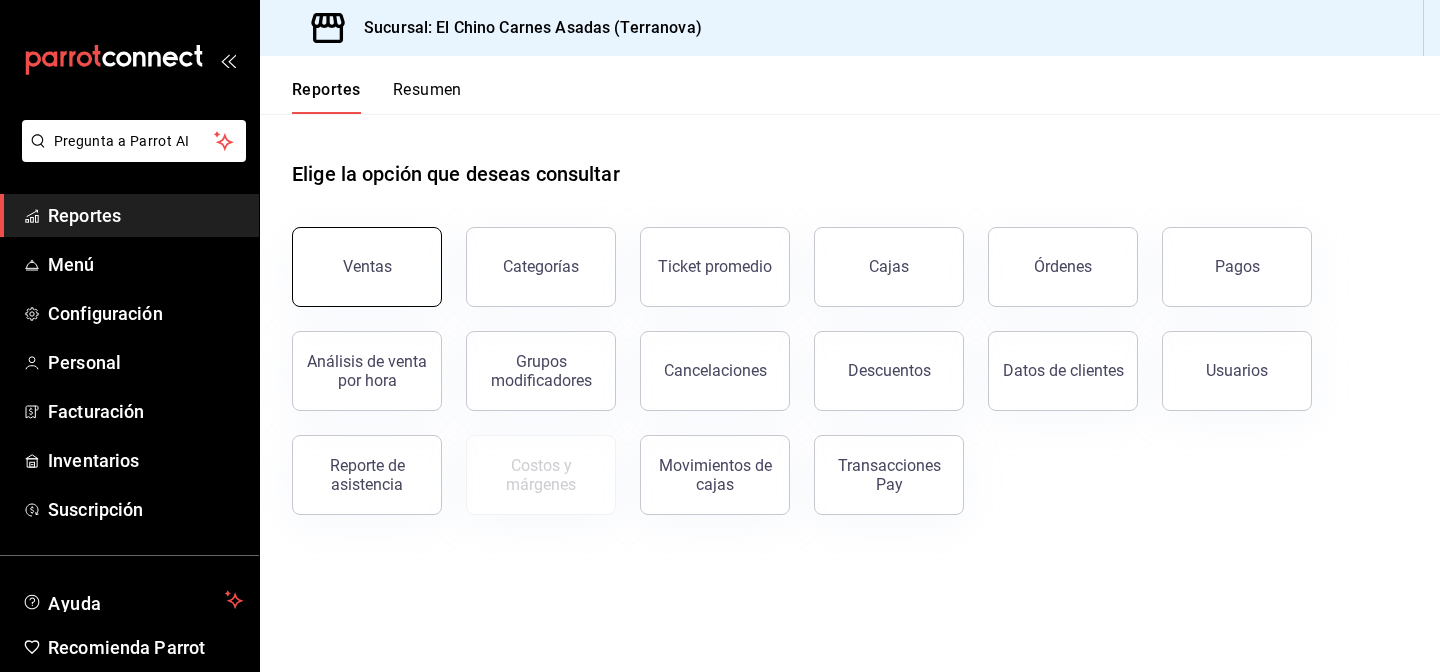 click on "Ventas" at bounding box center (367, 266) 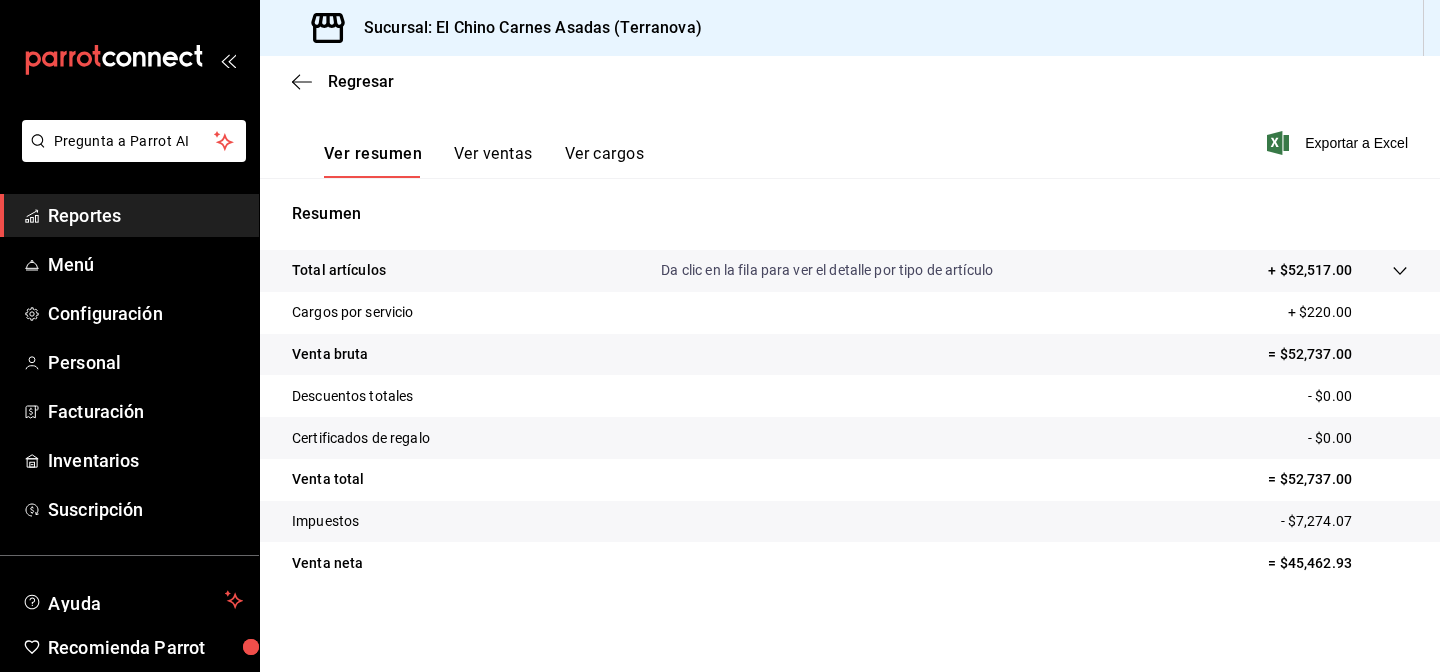 scroll, scrollTop: 0, scrollLeft: 0, axis: both 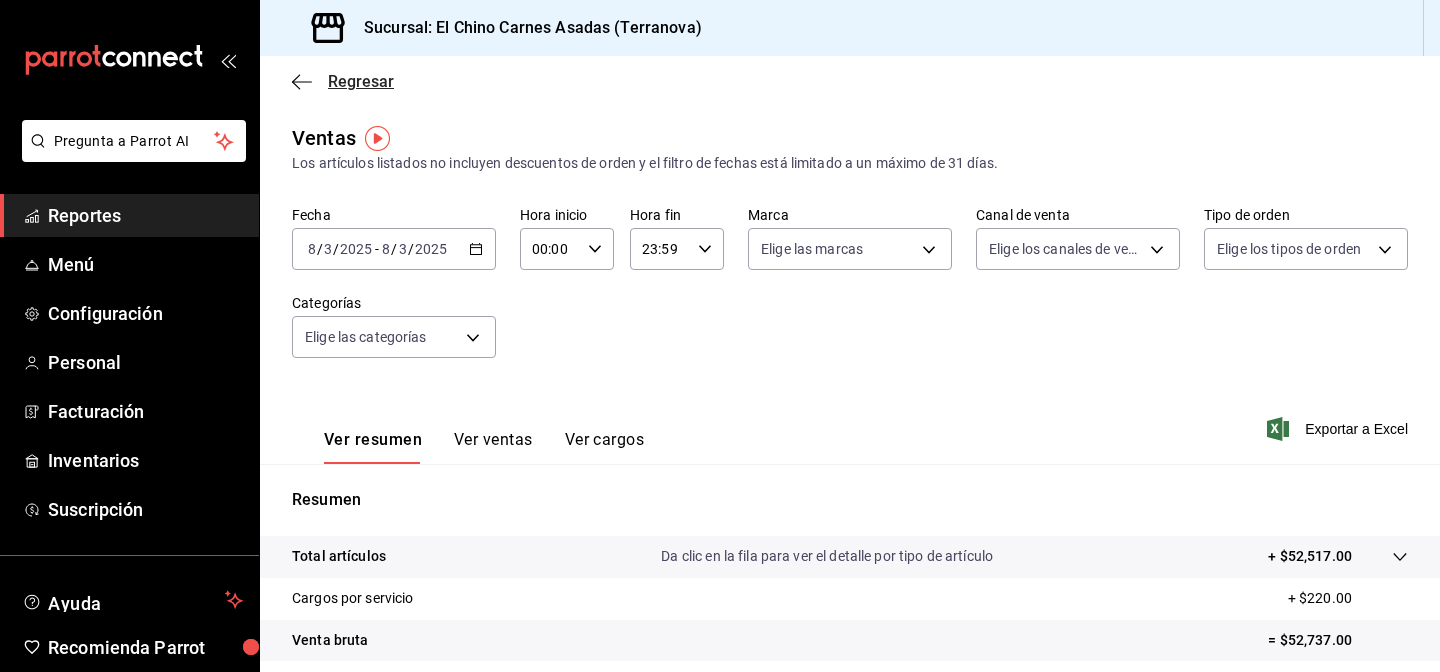 click 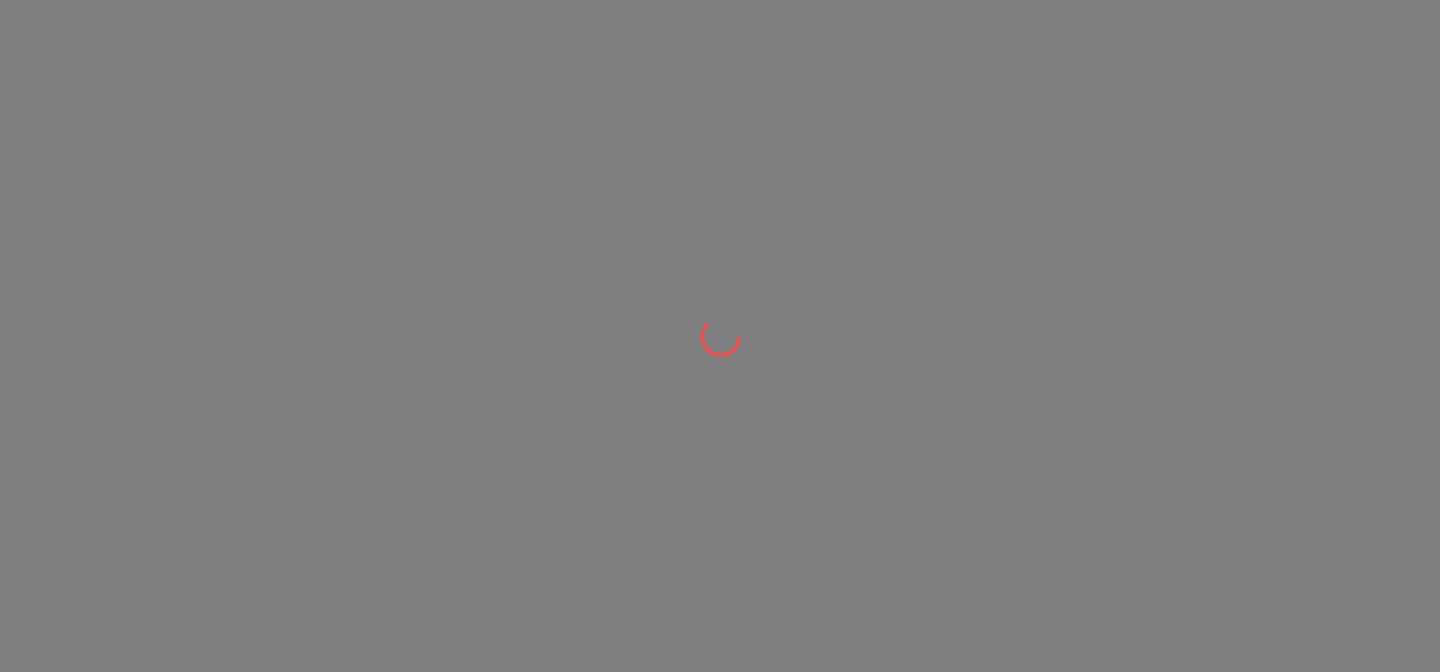 scroll, scrollTop: 0, scrollLeft: 0, axis: both 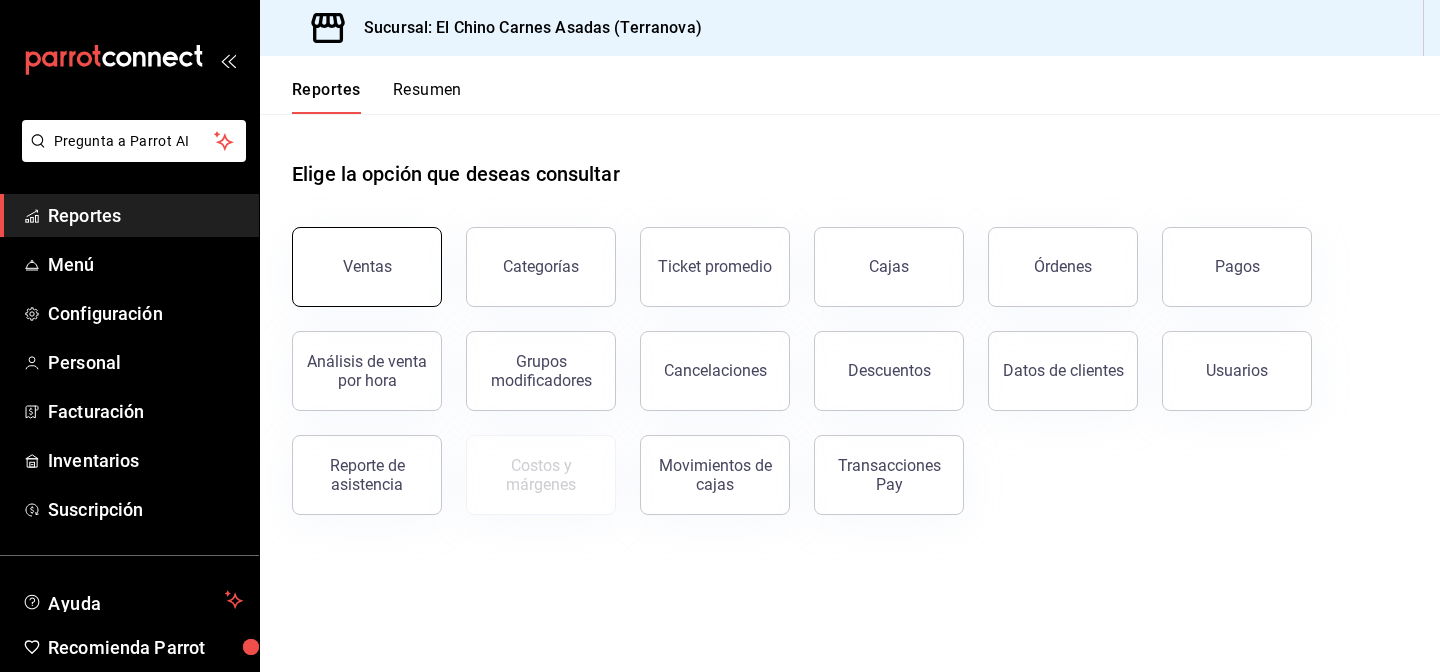 click on "Ventas" at bounding box center [367, 267] 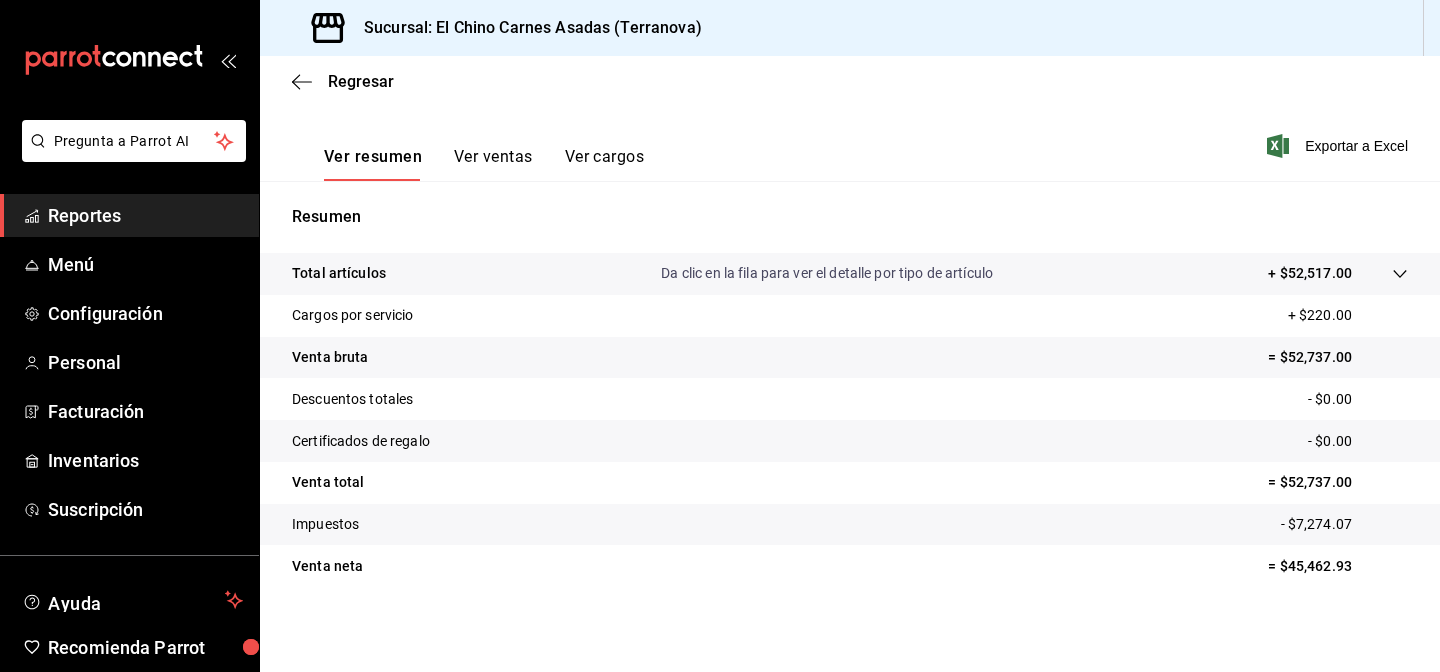 scroll, scrollTop: 286, scrollLeft: 0, axis: vertical 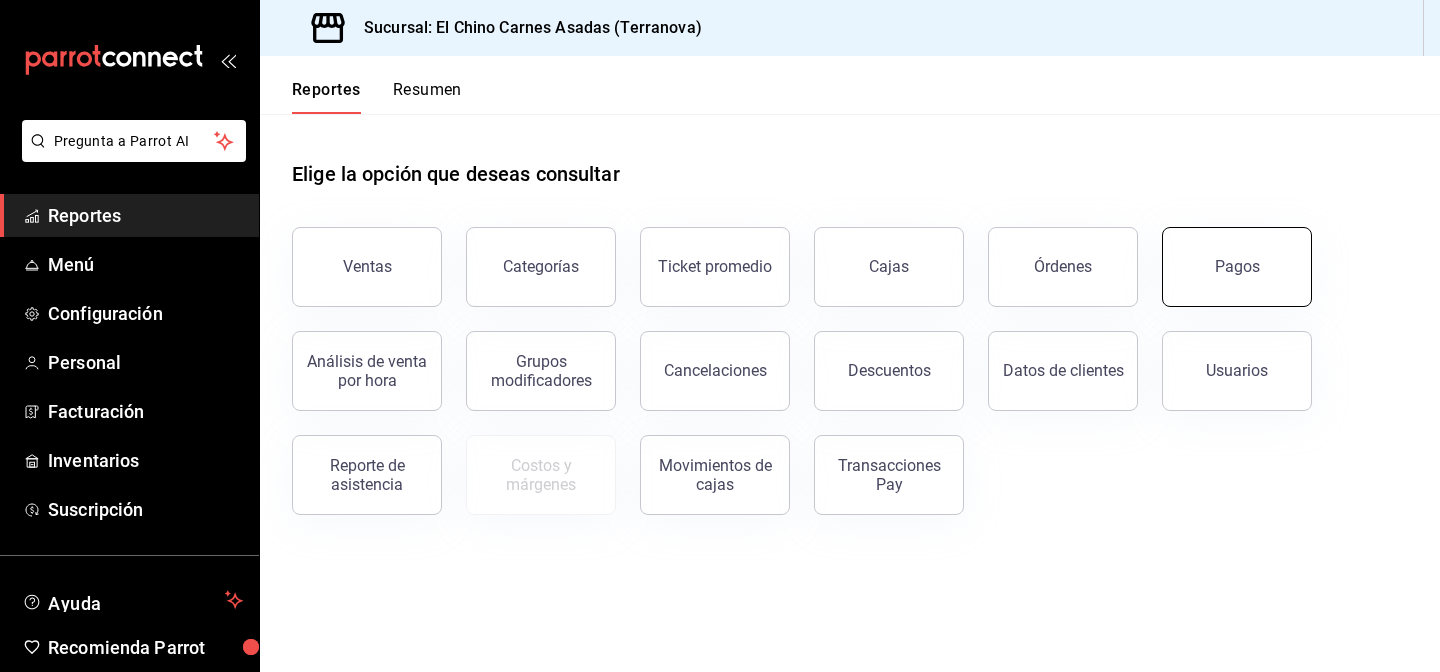 click on "Pagos" at bounding box center (1237, 267) 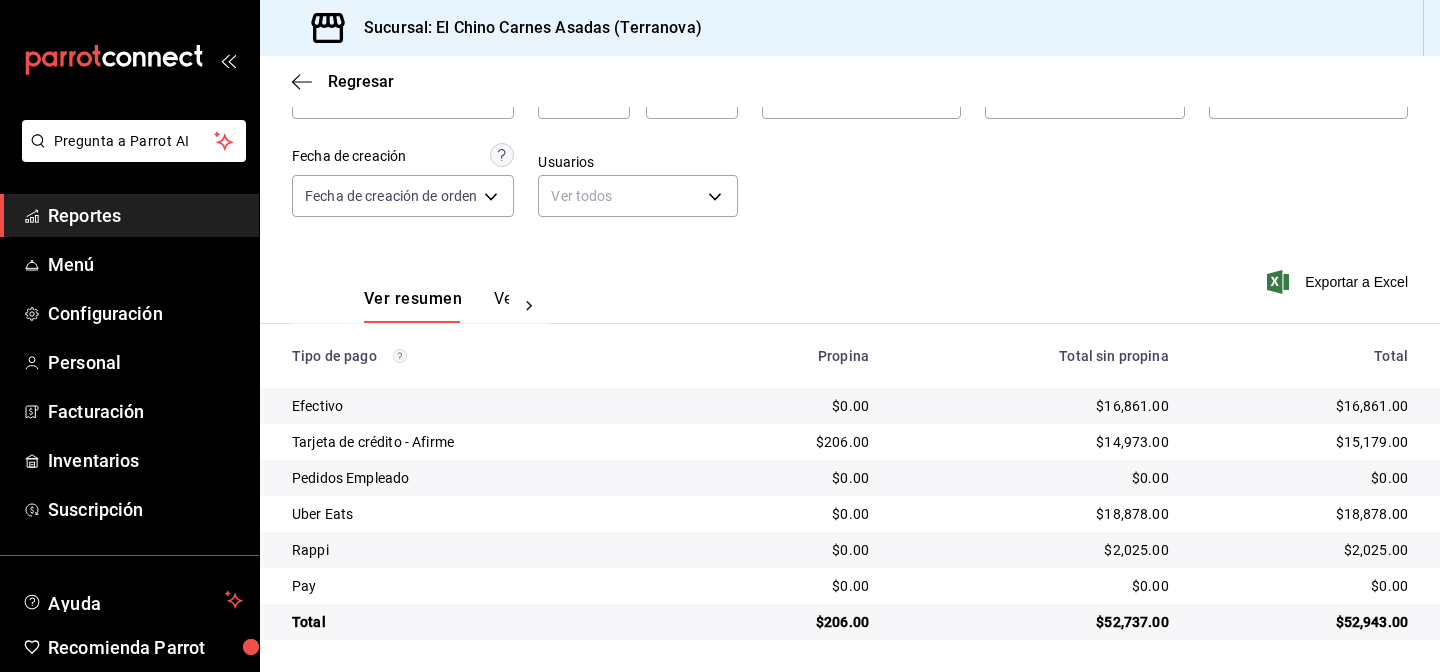 scroll, scrollTop: 0, scrollLeft: 0, axis: both 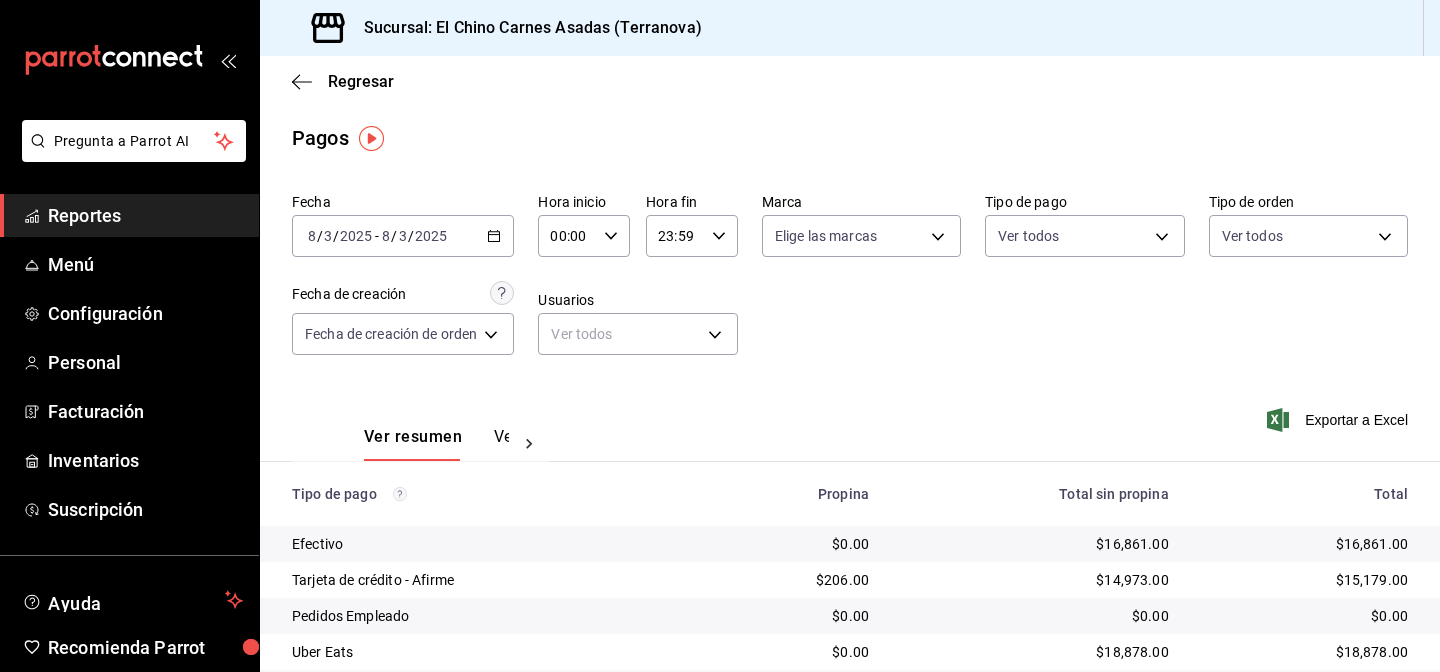 click on "2025-08-03 8 / 3 / 2025 - 2025-08-03 8 / 3 / 2025" at bounding box center [403, 236] 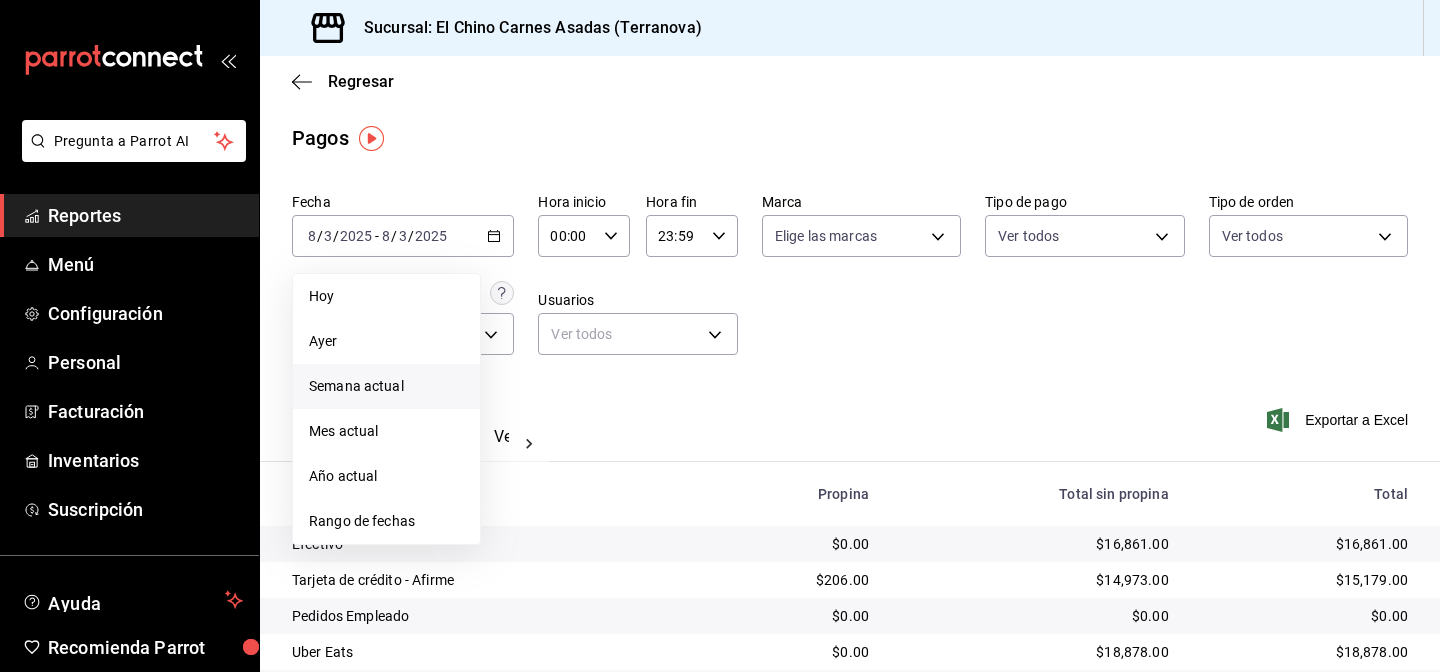 click on "Semana actual" at bounding box center [386, 386] 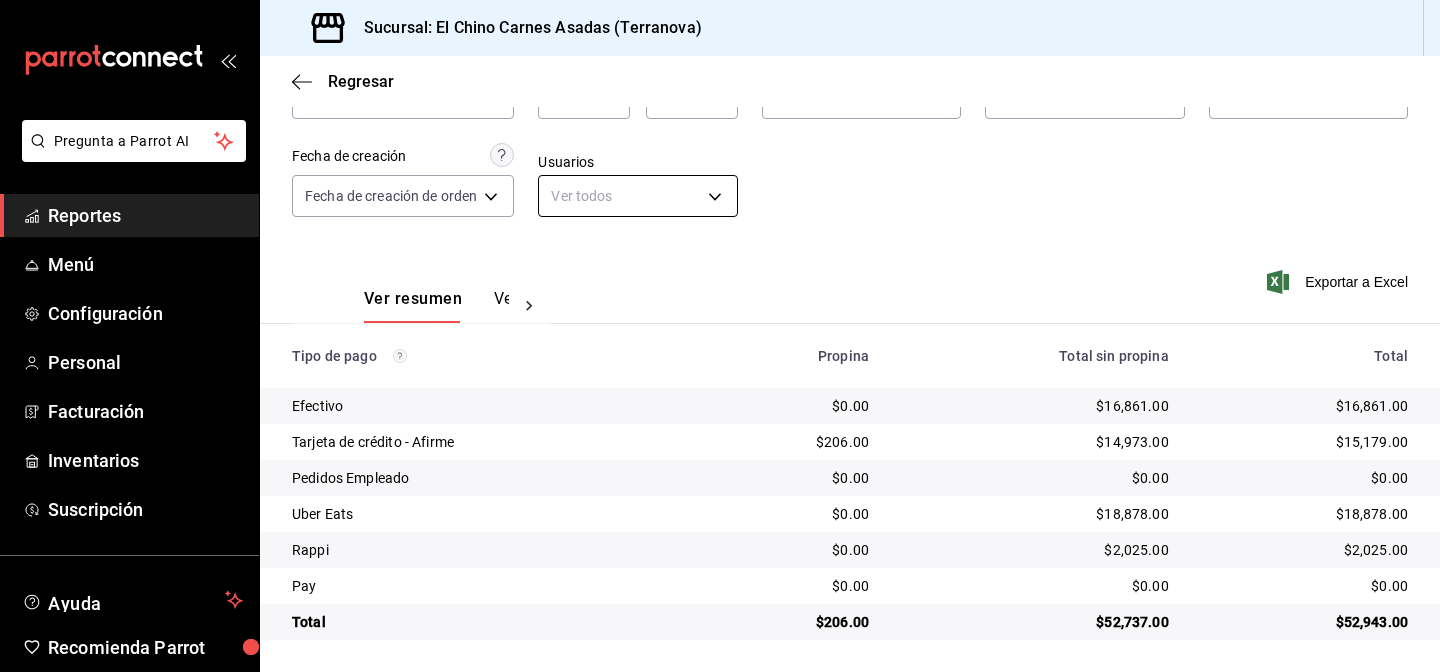 scroll, scrollTop: 0, scrollLeft: 0, axis: both 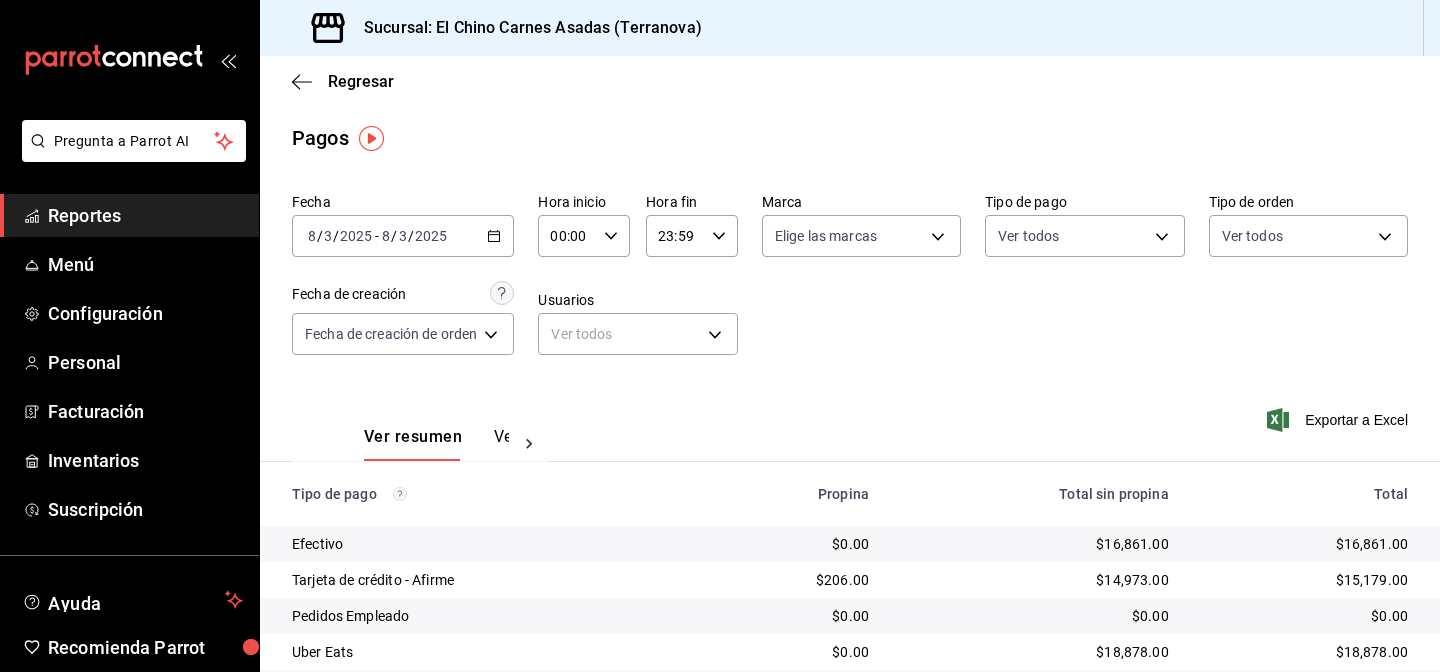 click on "2025-08-03 8 / 3 / 2025 - 2025-08-03 8 / 3 / 2025" at bounding box center [403, 236] 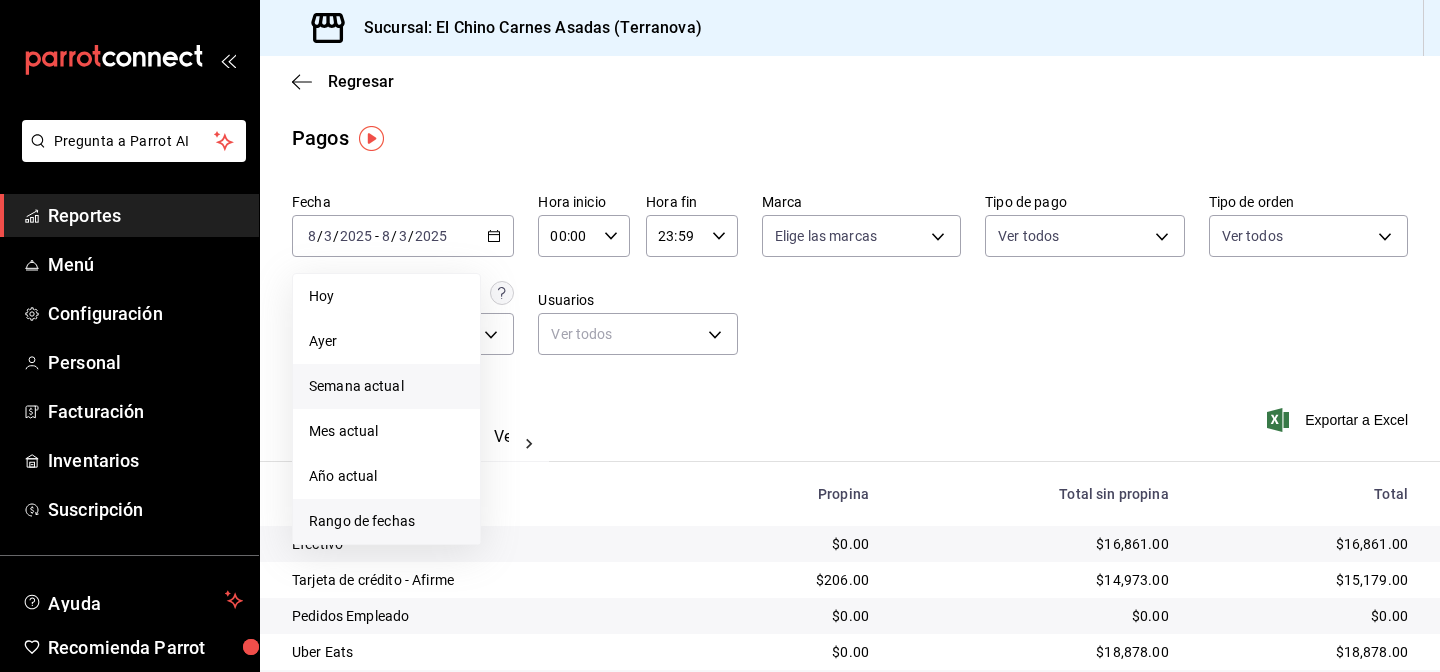 click on "Rango de fechas" at bounding box center [386, 521] 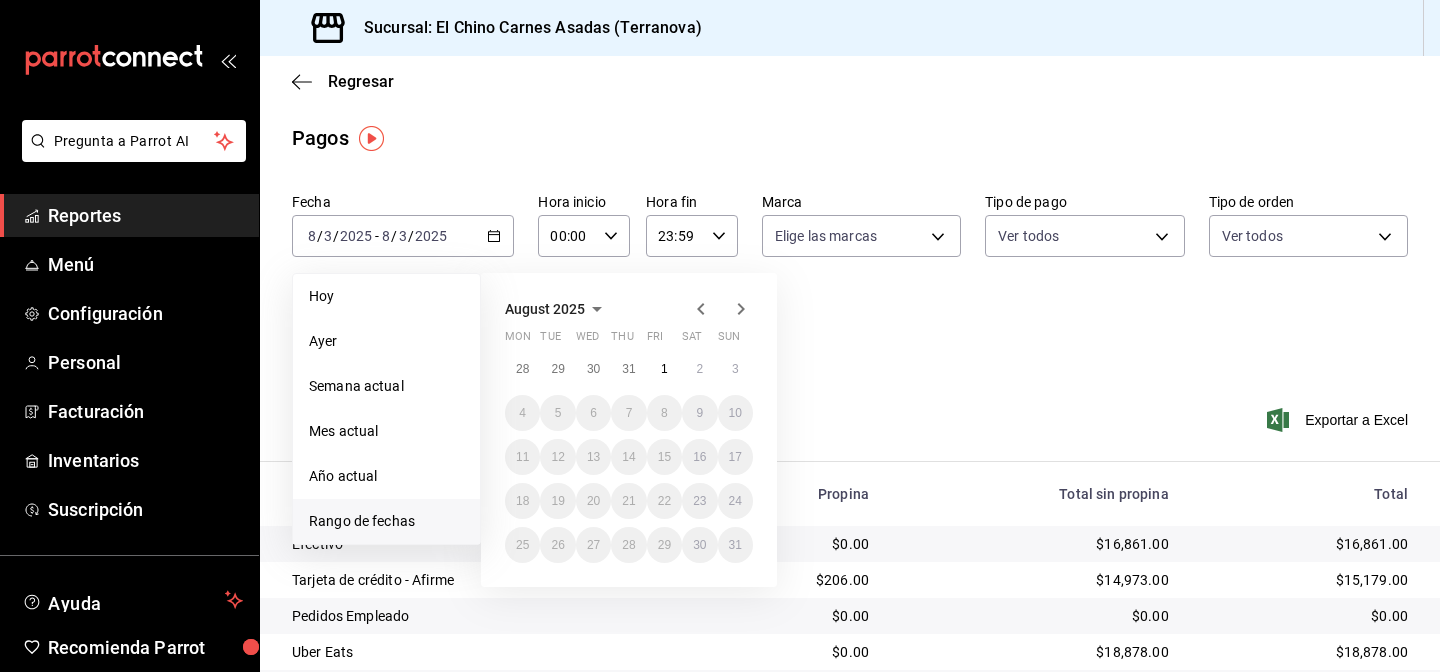 click 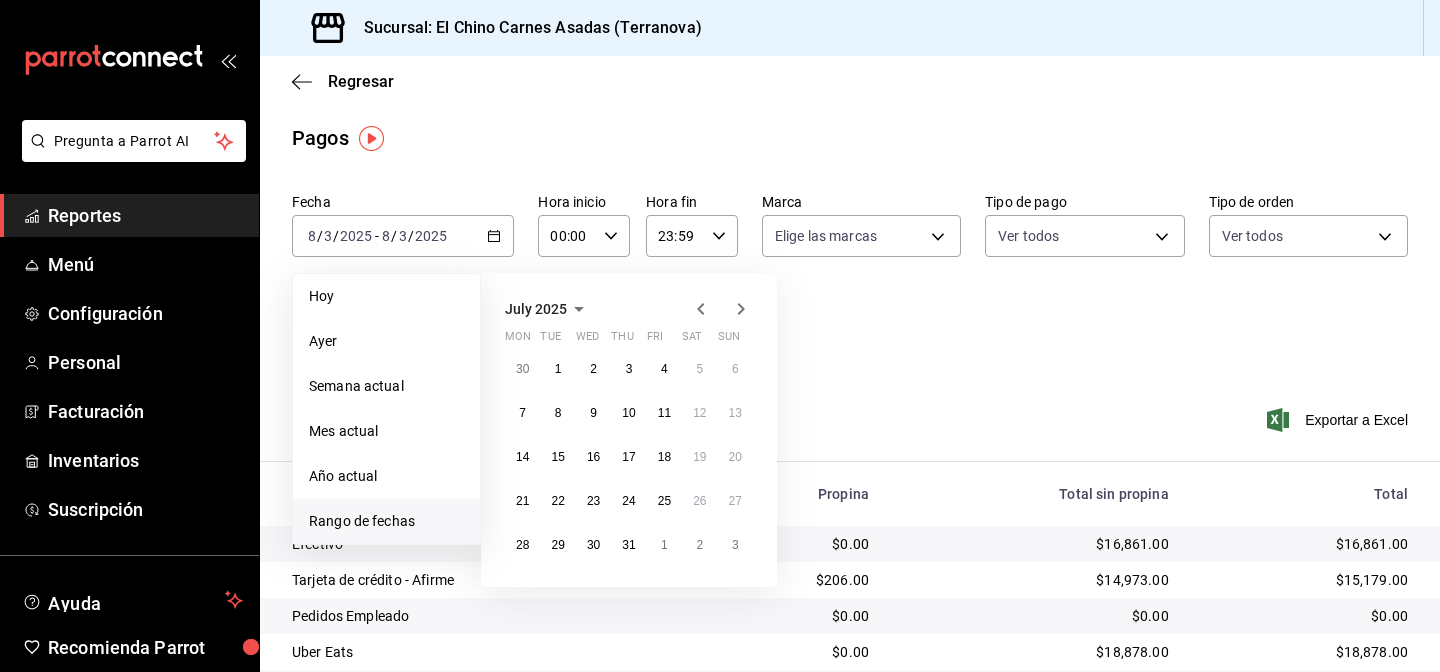 click 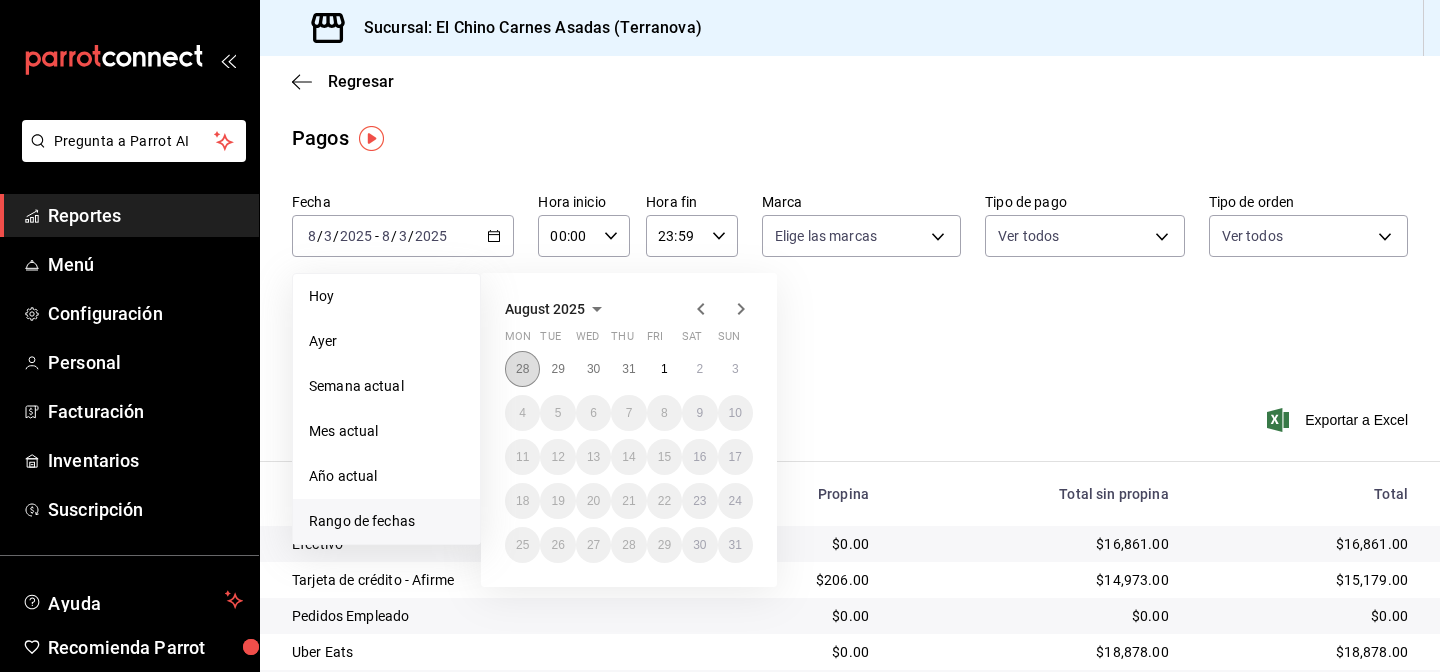 click on "28" at bounding box center (522, 369) 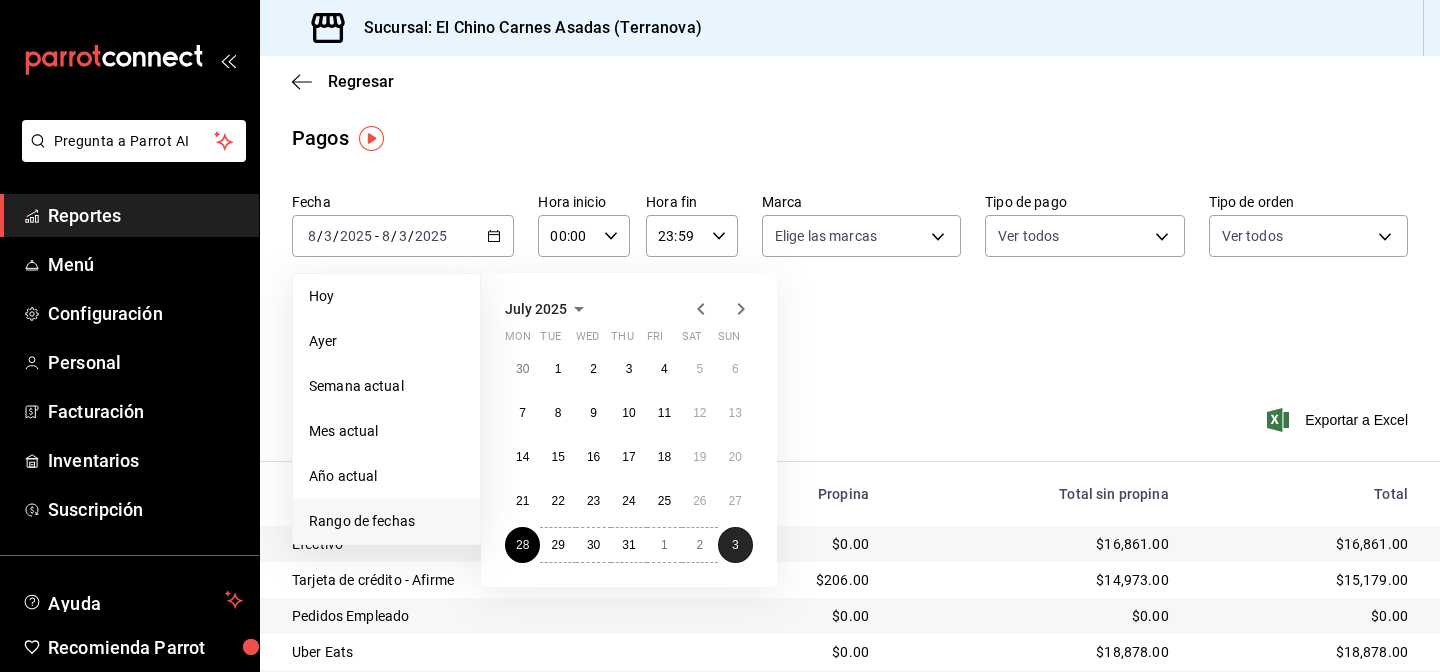 click on "3" at bounding box center (735, 545) 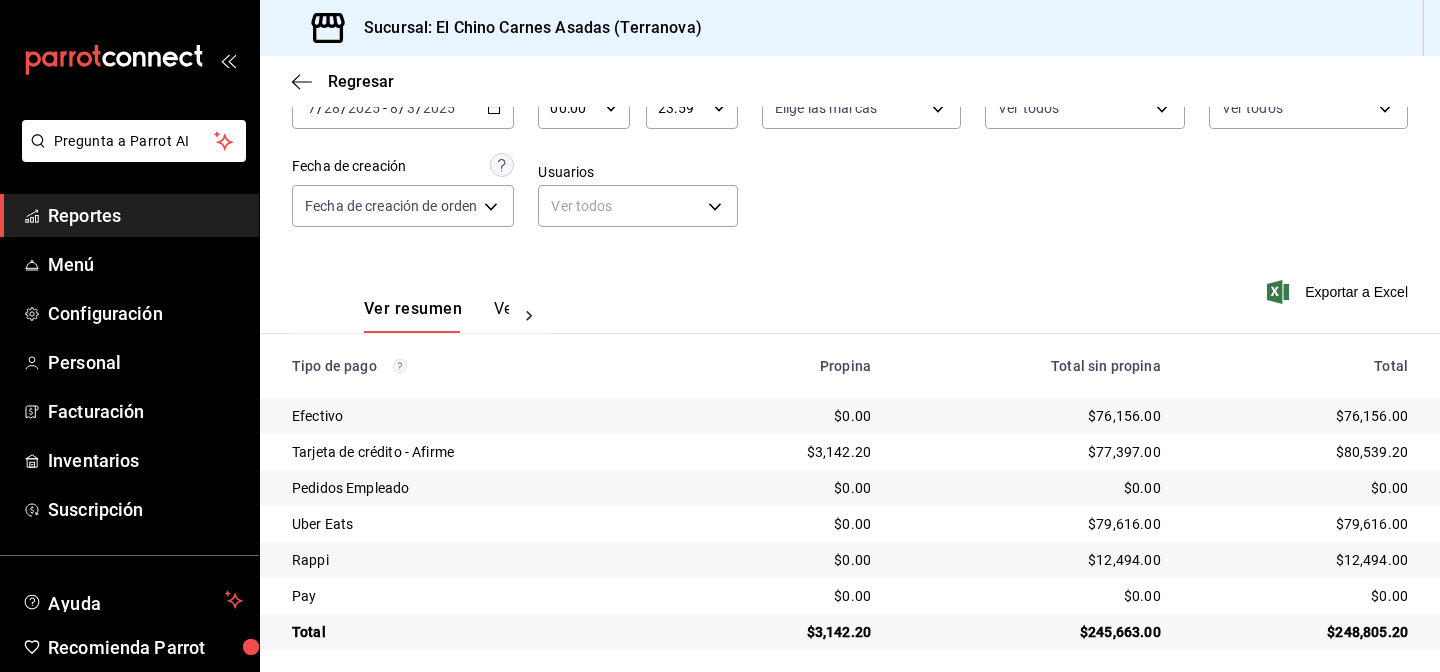 scroll, scrollTop: 138, scrollLeft: 0, axis: vertical 